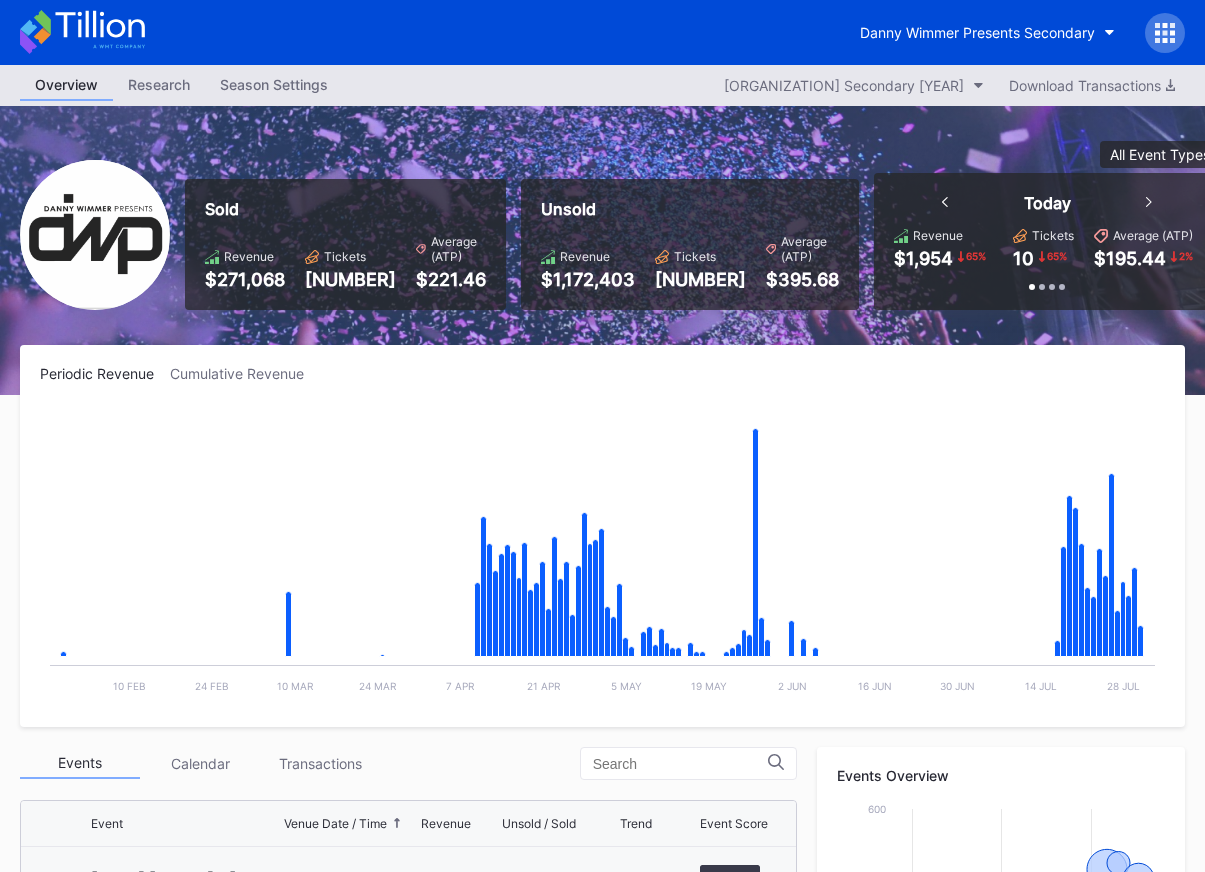 scroll, scrollTop: 0, scrollLeft: 0, axis: both 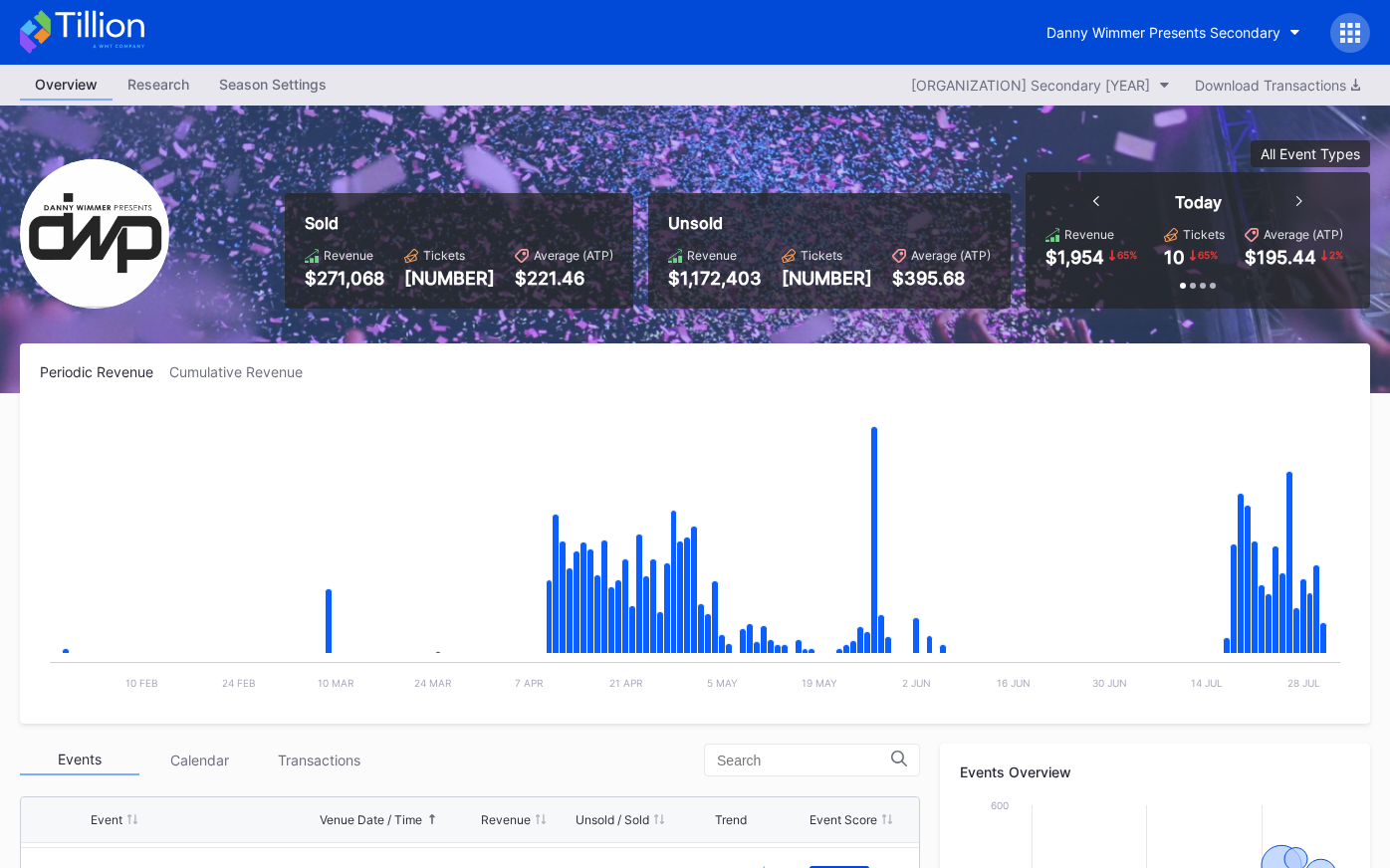 click on "Danny Wimmer Presents Secondary" at bounding box center [695, 32] 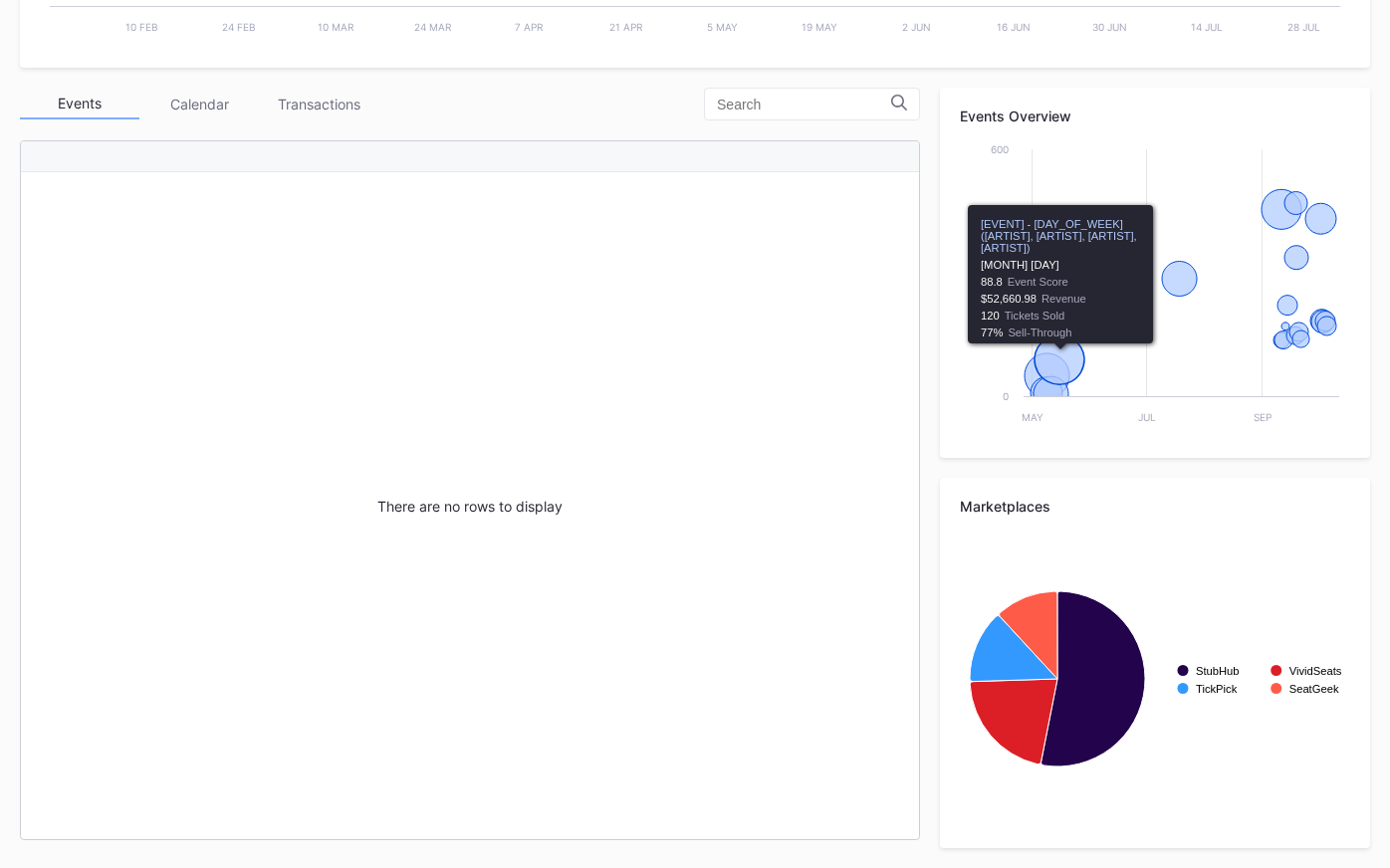scroll, scrollTop: 0, scrollLeft: 0, axis: both 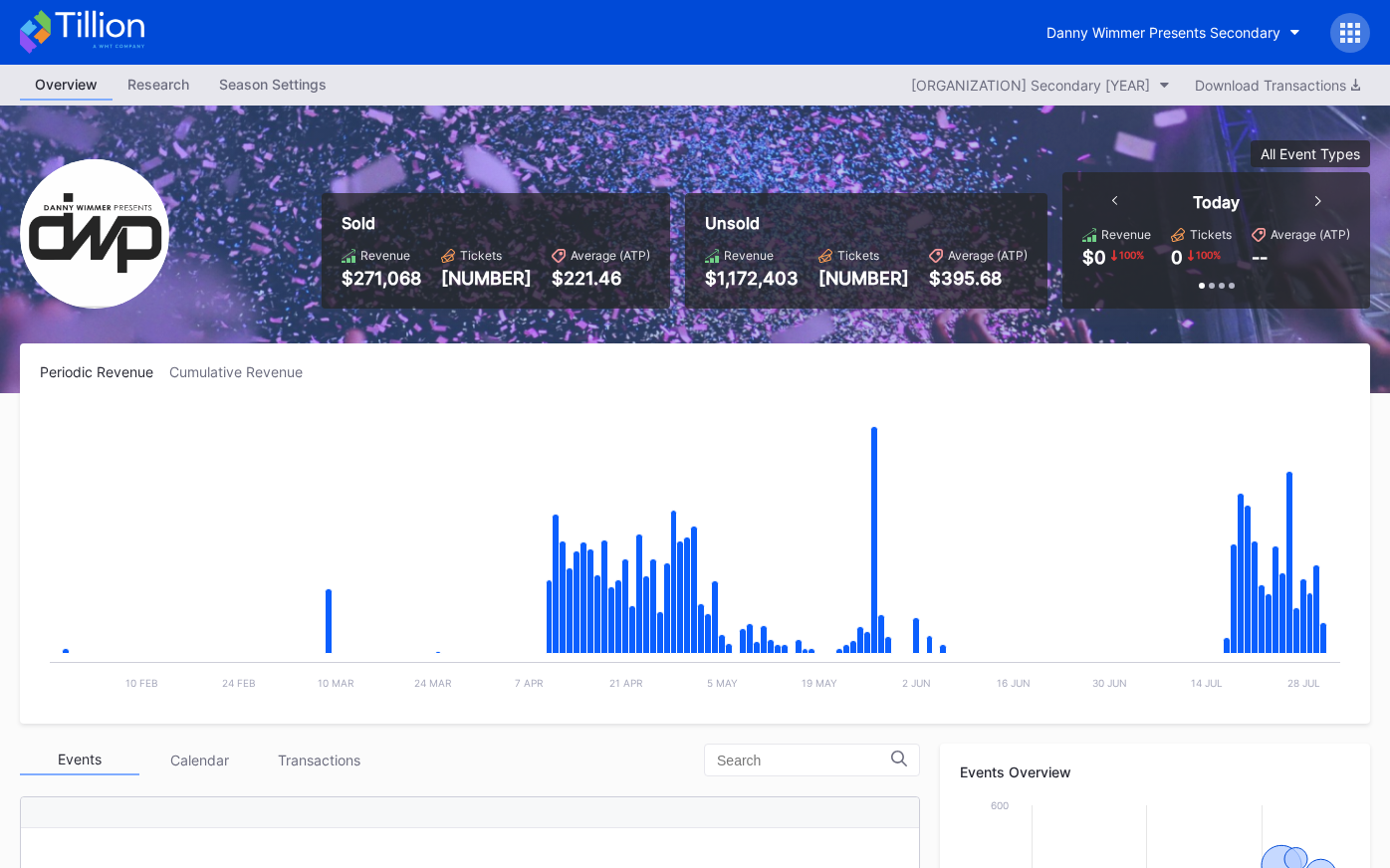 click 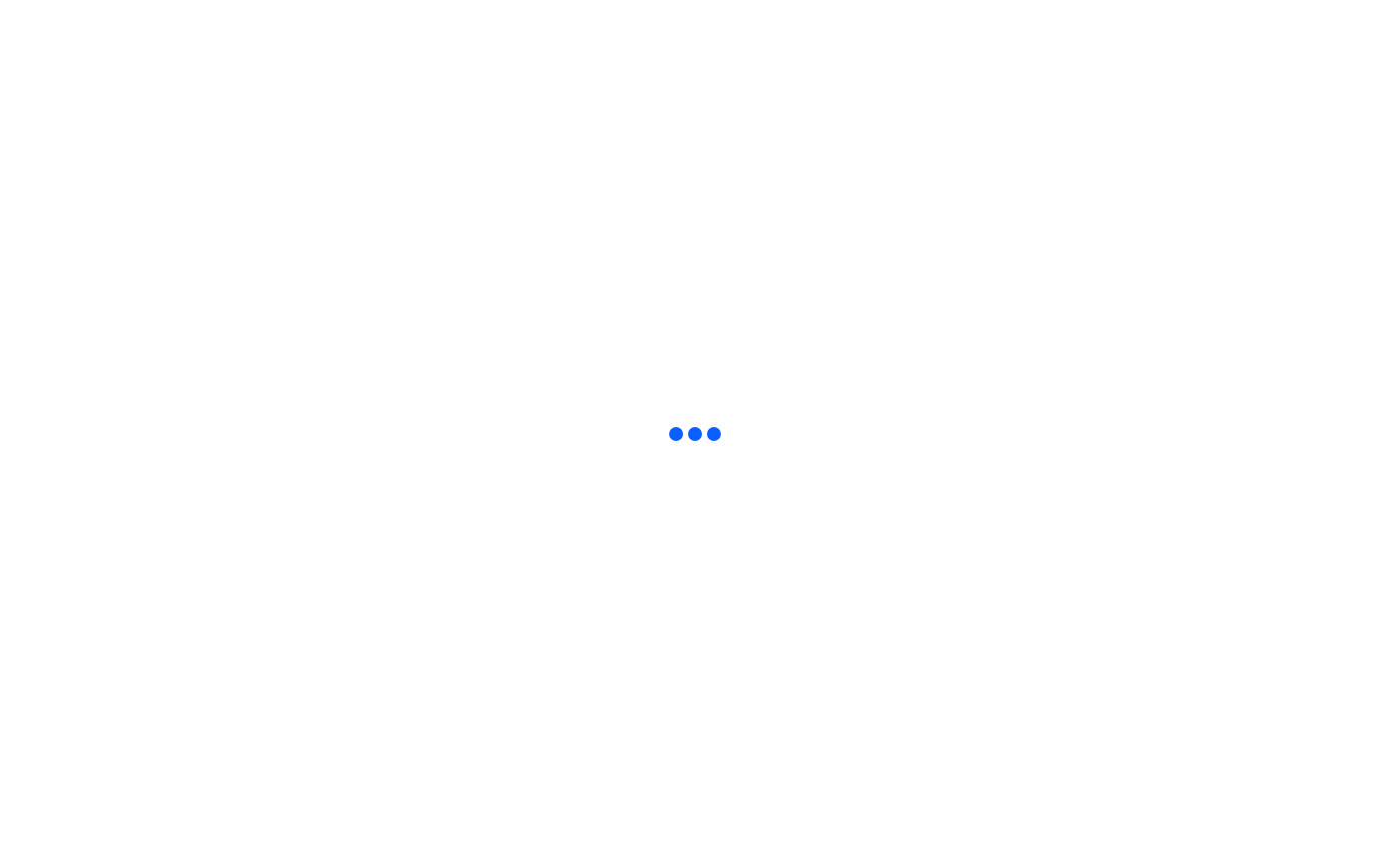scroll, scrollTop: 0, scrollLeft: 0, axis: both 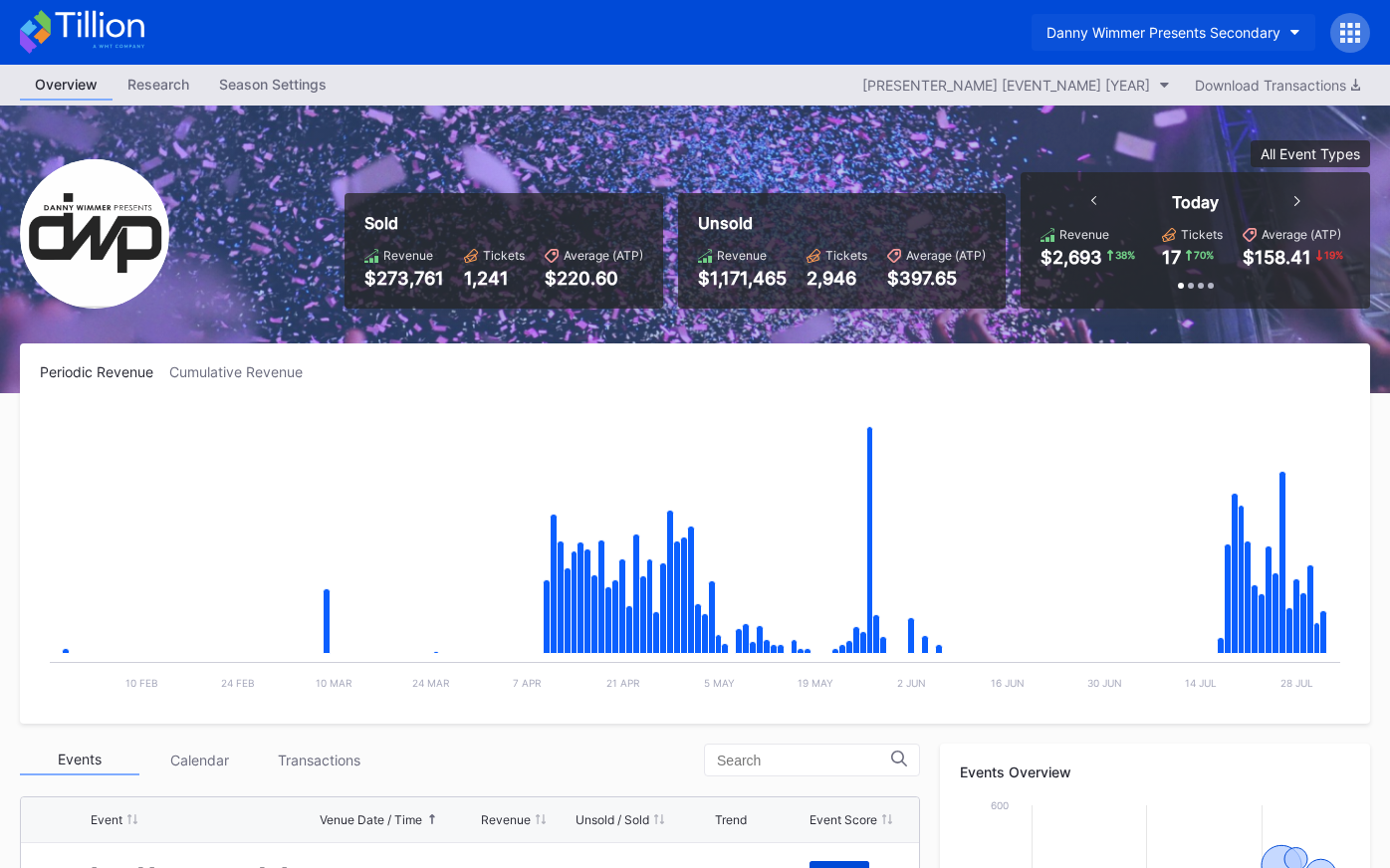 click on "Danny Wimmer Presents Secondary" at bounding box center [1163, 32] 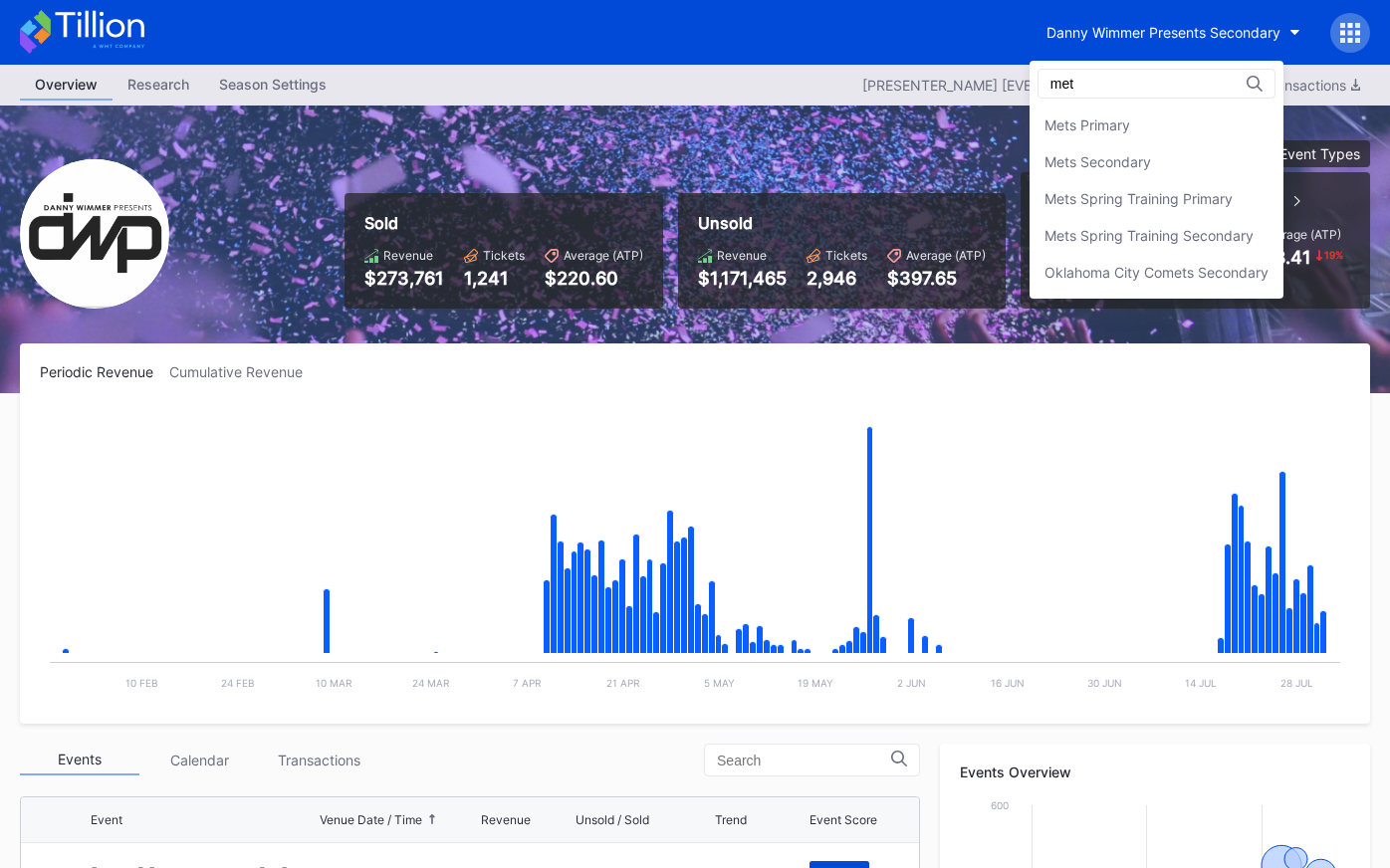 scroll, scrollTop: 0, scrollLeft: 0, axis: both 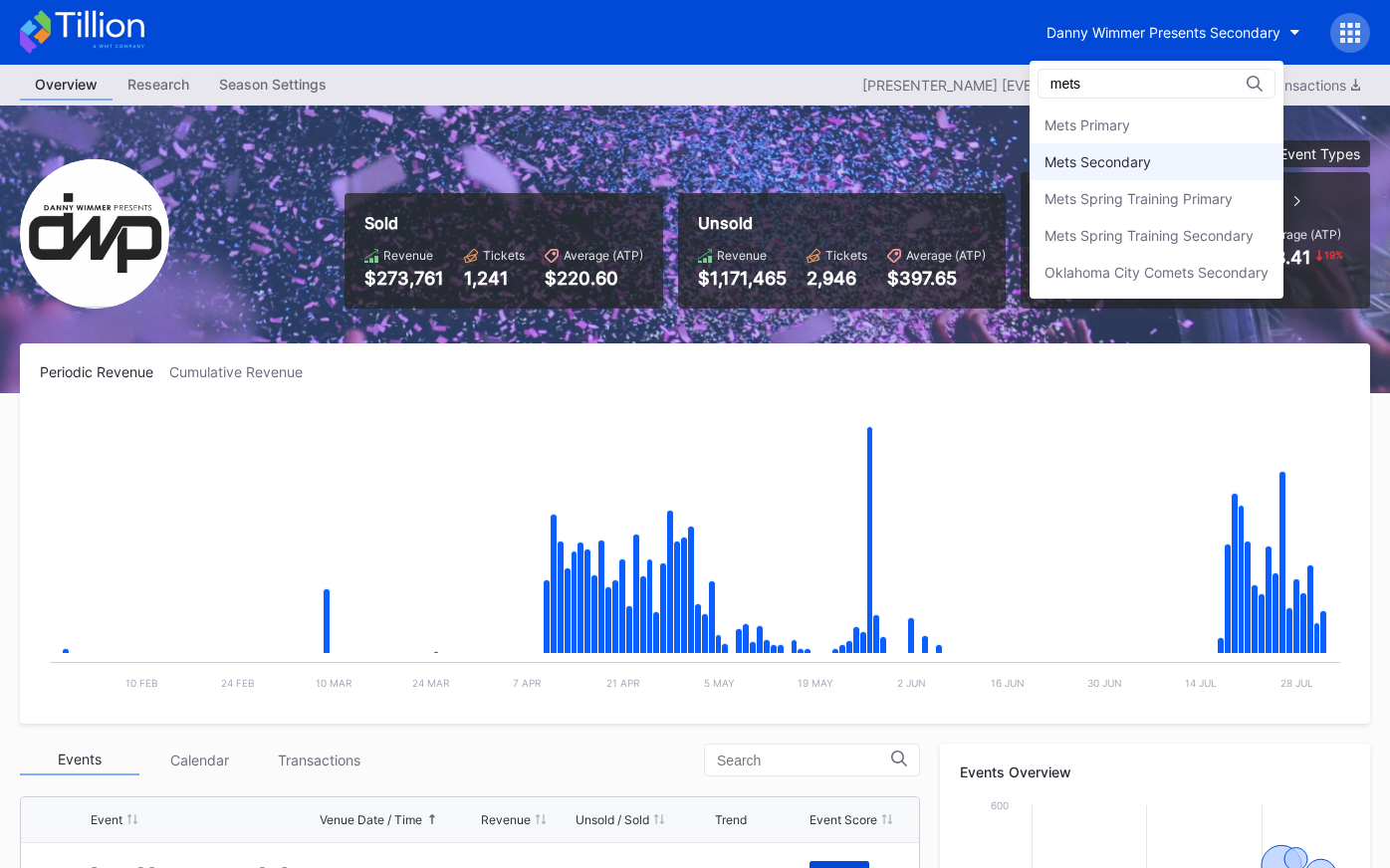 type on "mets" 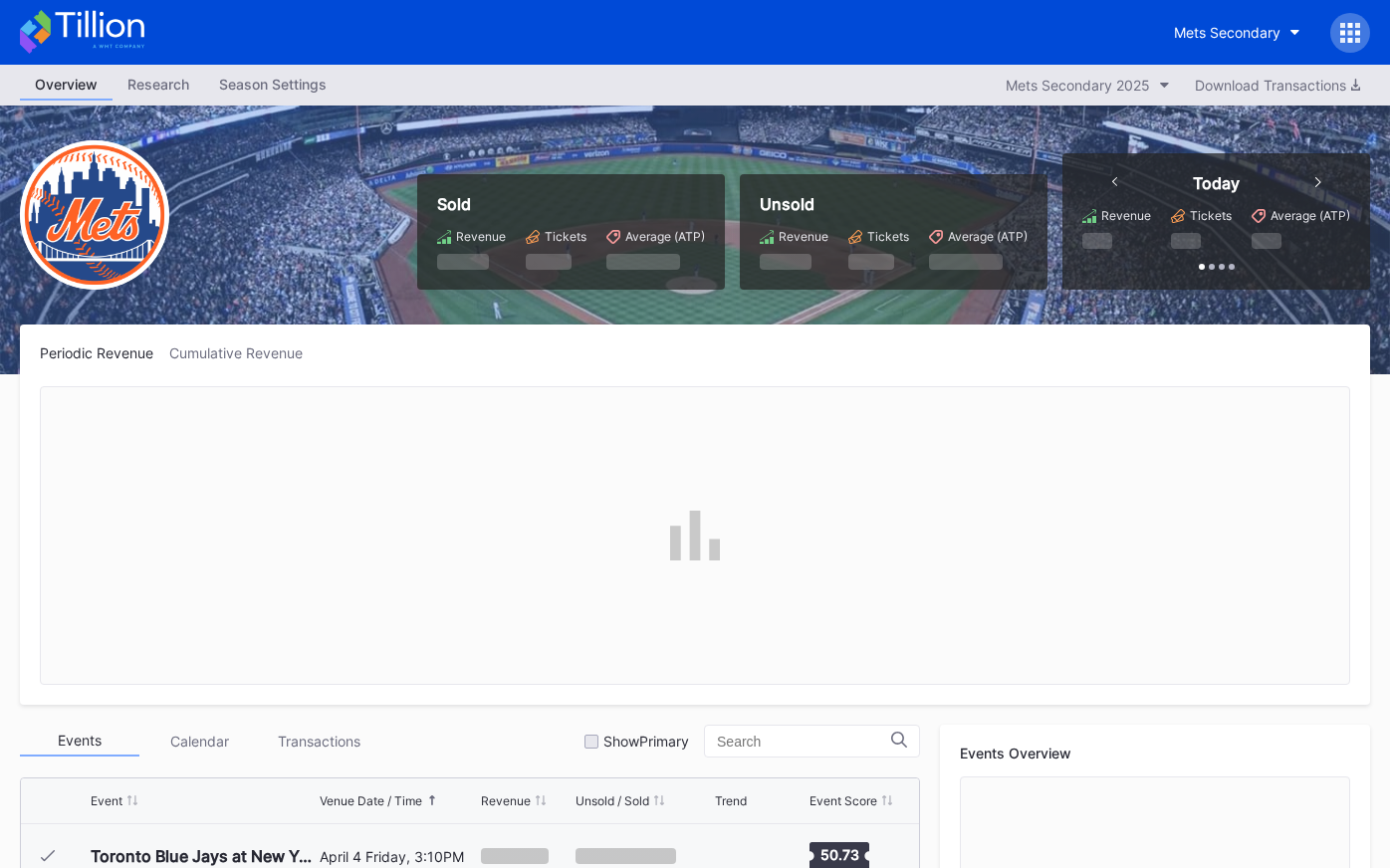 scroll, scrollTop: 3429, scrollLeft: 0, axis: vertical 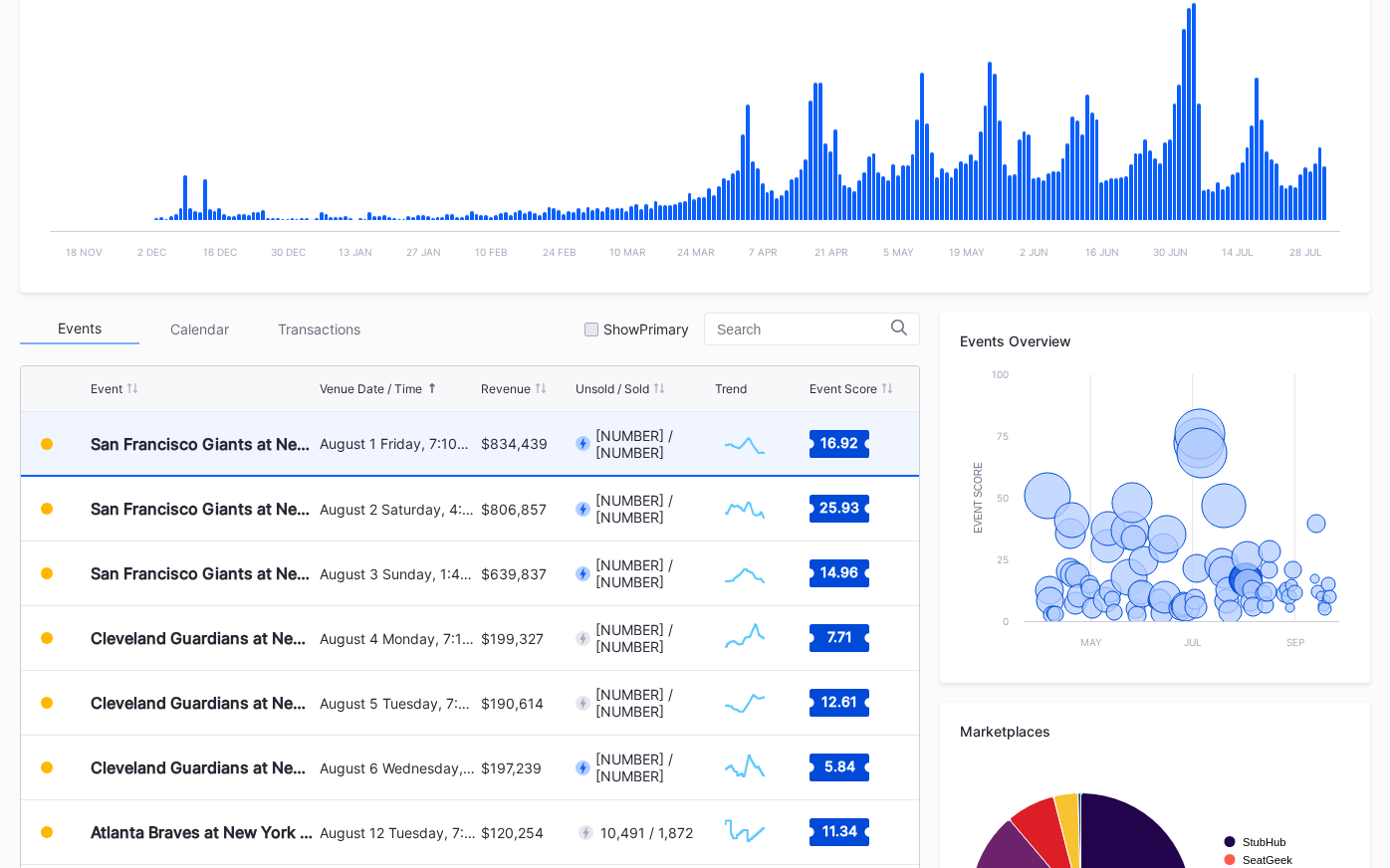 click on "$834,439" at bounding box center [514, 443] 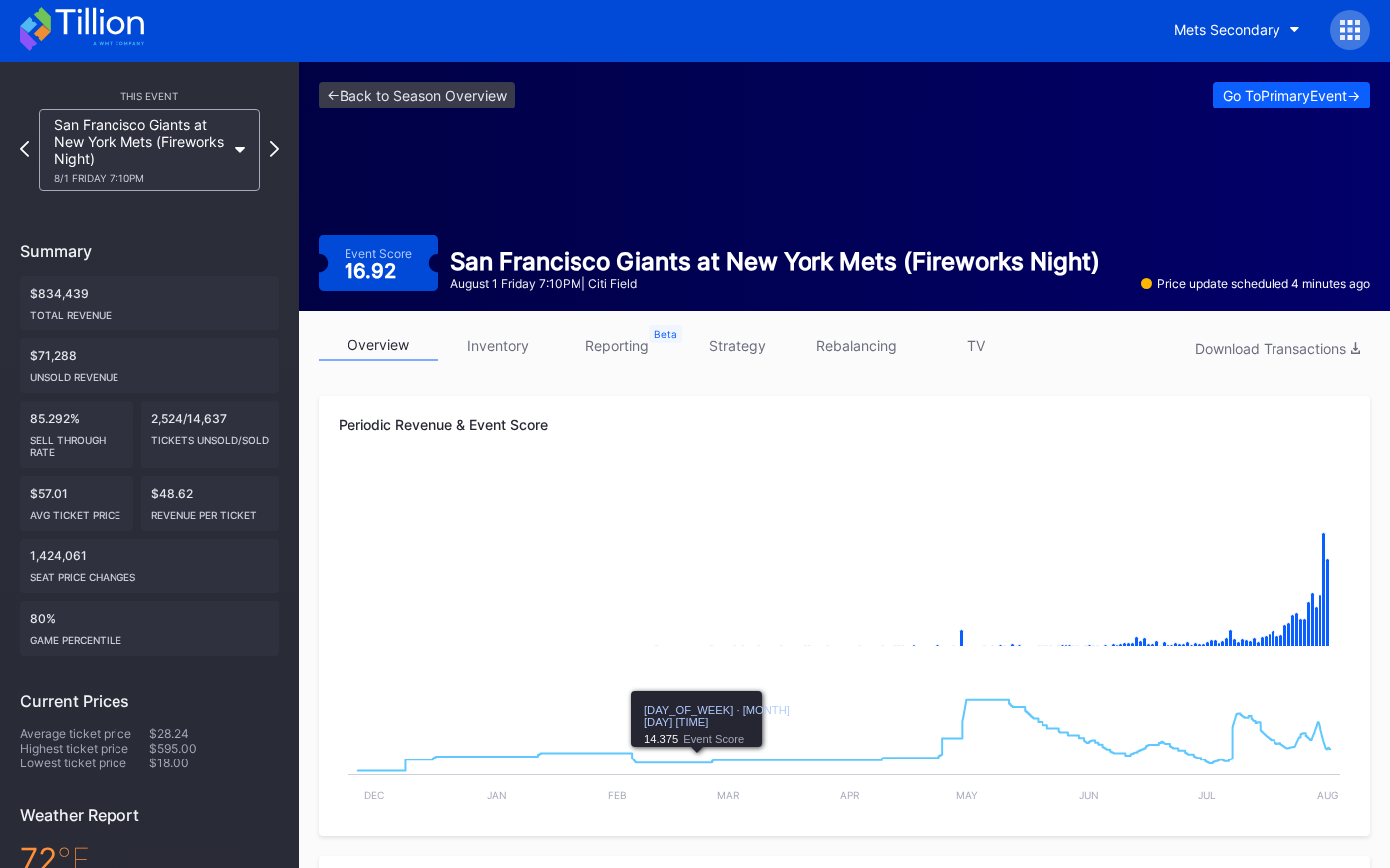 scroll, scrollTop: 0, scrollLeft: 0, axis: both 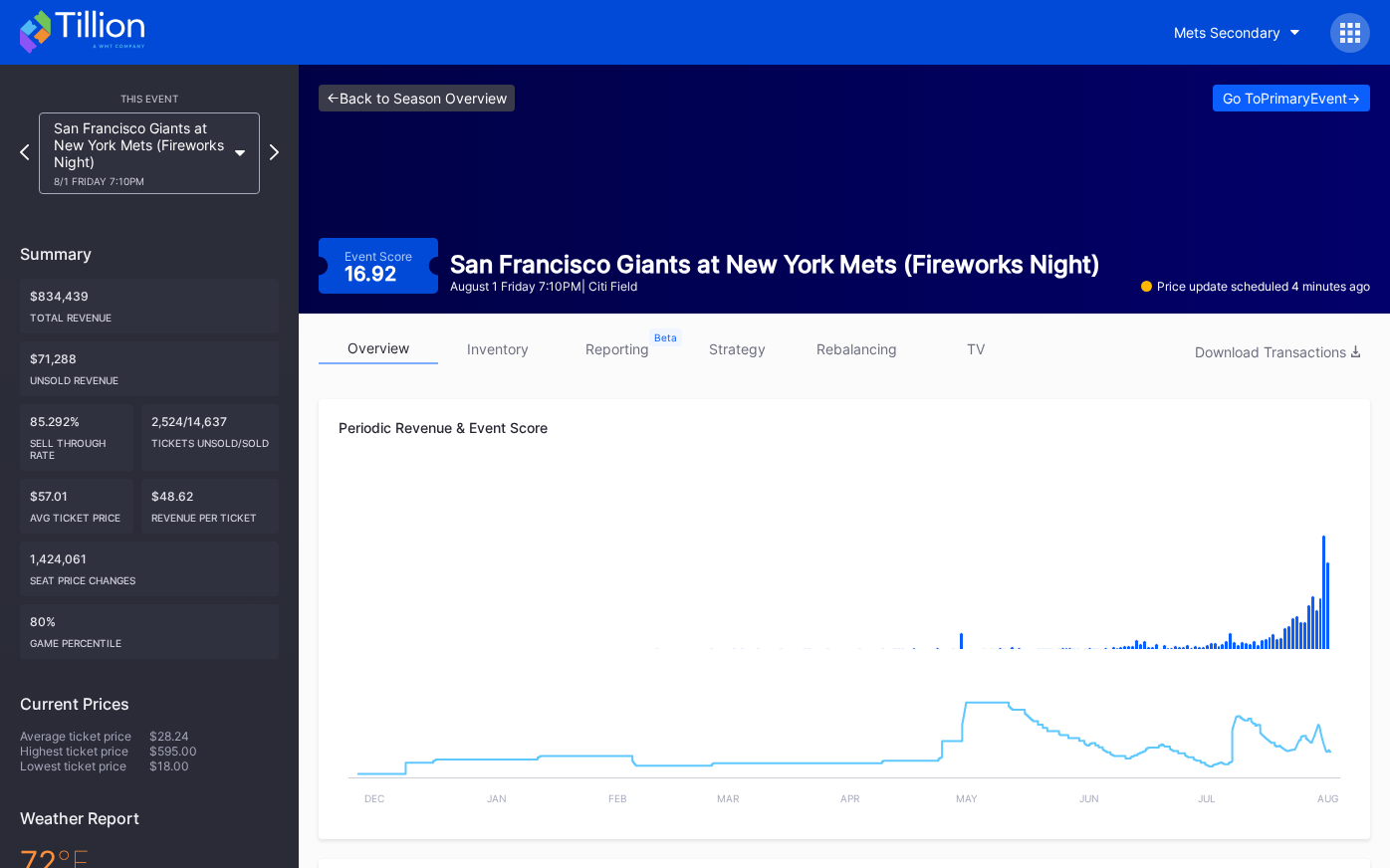 click on "<-  Back to Season Overview" at bounding box center (416, 98) 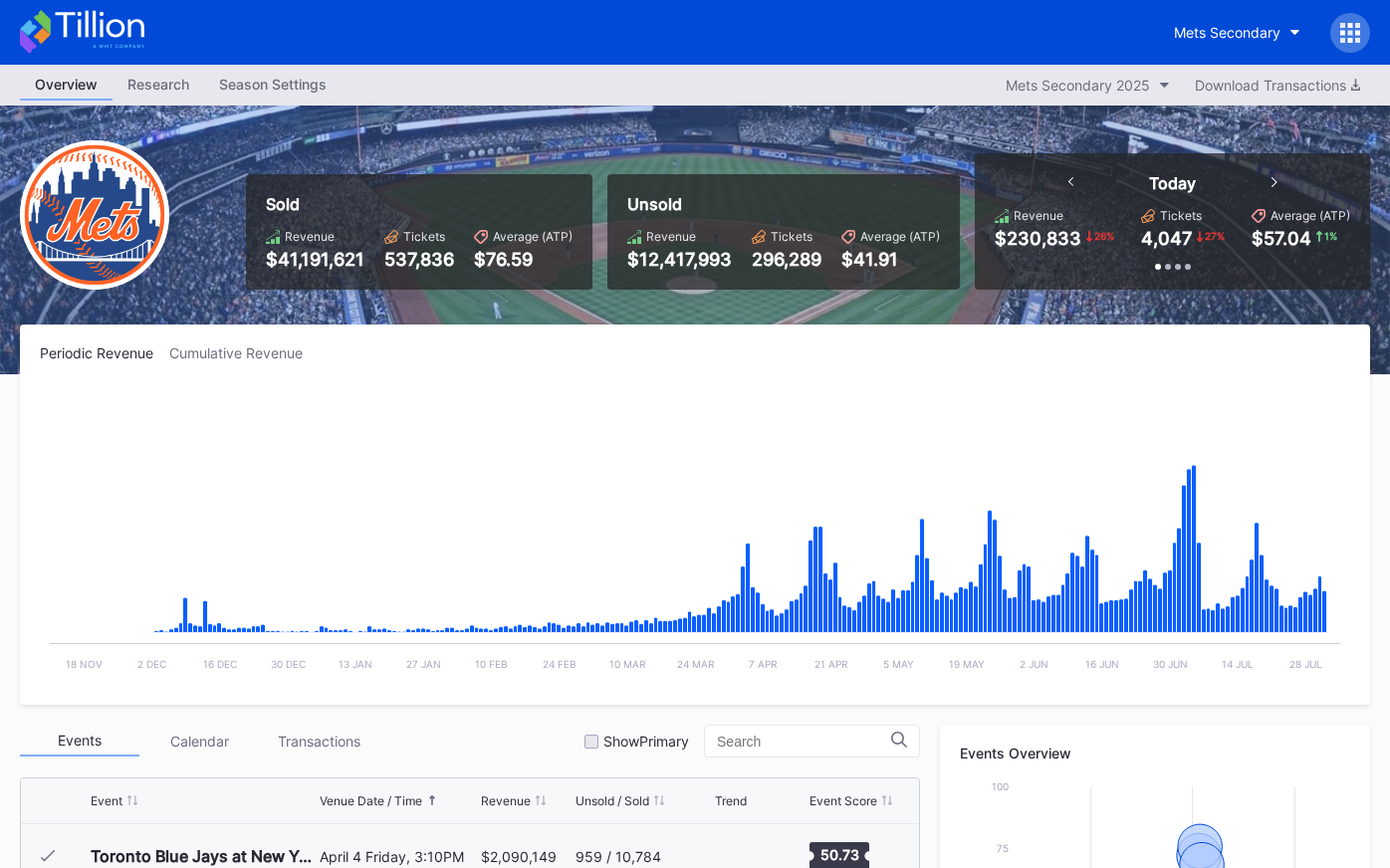 scroll, scrollTop: 3429, scrollLeft: 0, axis: vertical 